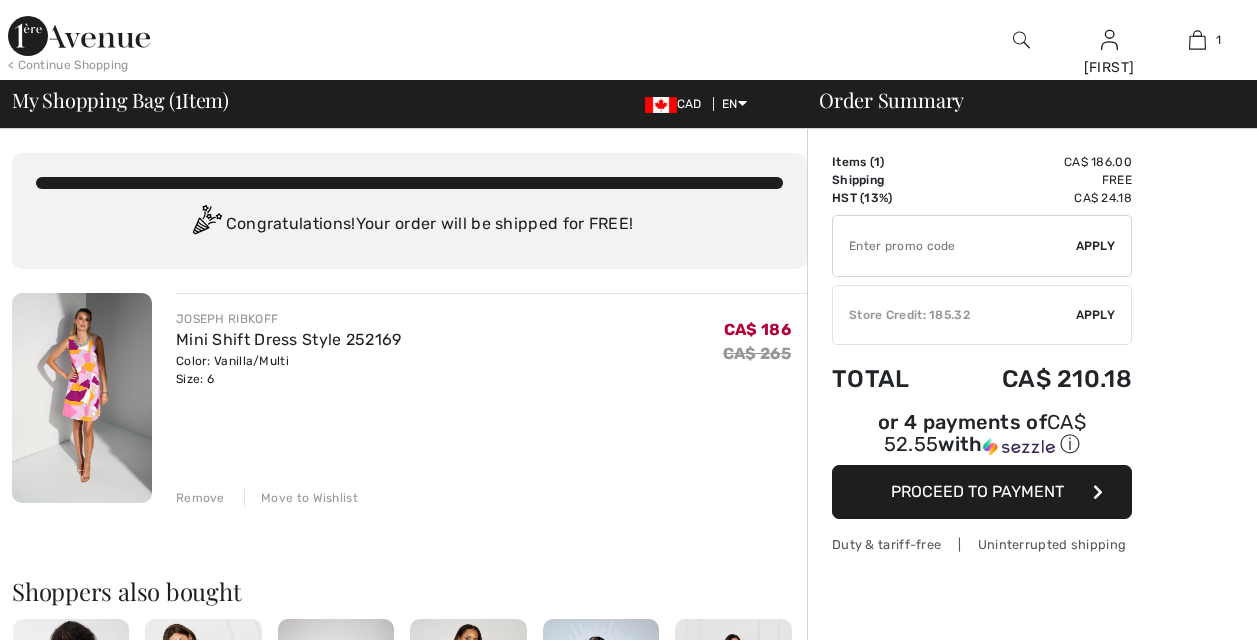 scroll, scrollTop: 0, scrollLeft: 0, axis: both 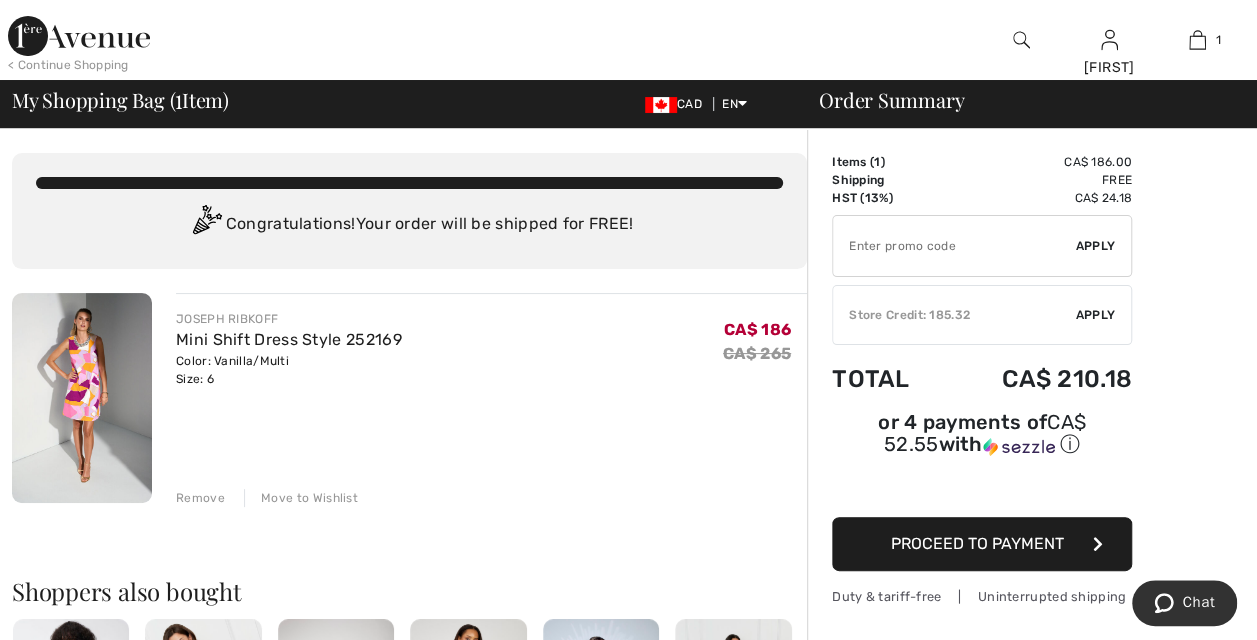 click on "Proceed to Payment" at bounding box center (977, 543) 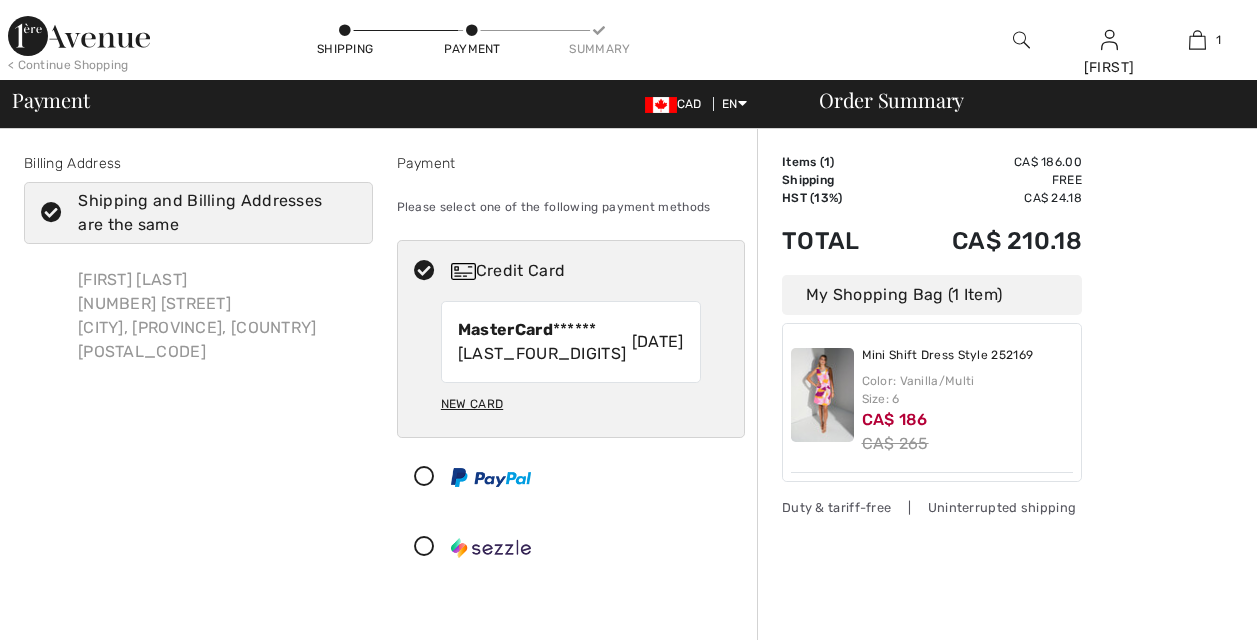 scroll, scrollTop: 0, scrollLeft: 0, axis: both 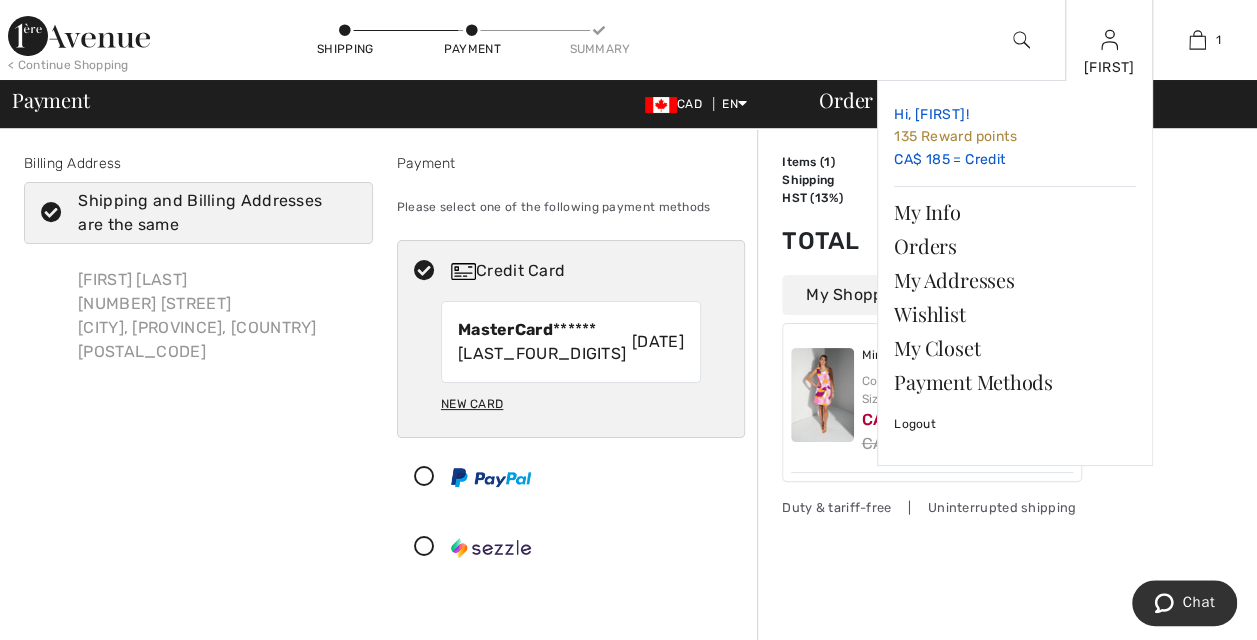 click on "135 Reward points" at bounding box center [955, 136] 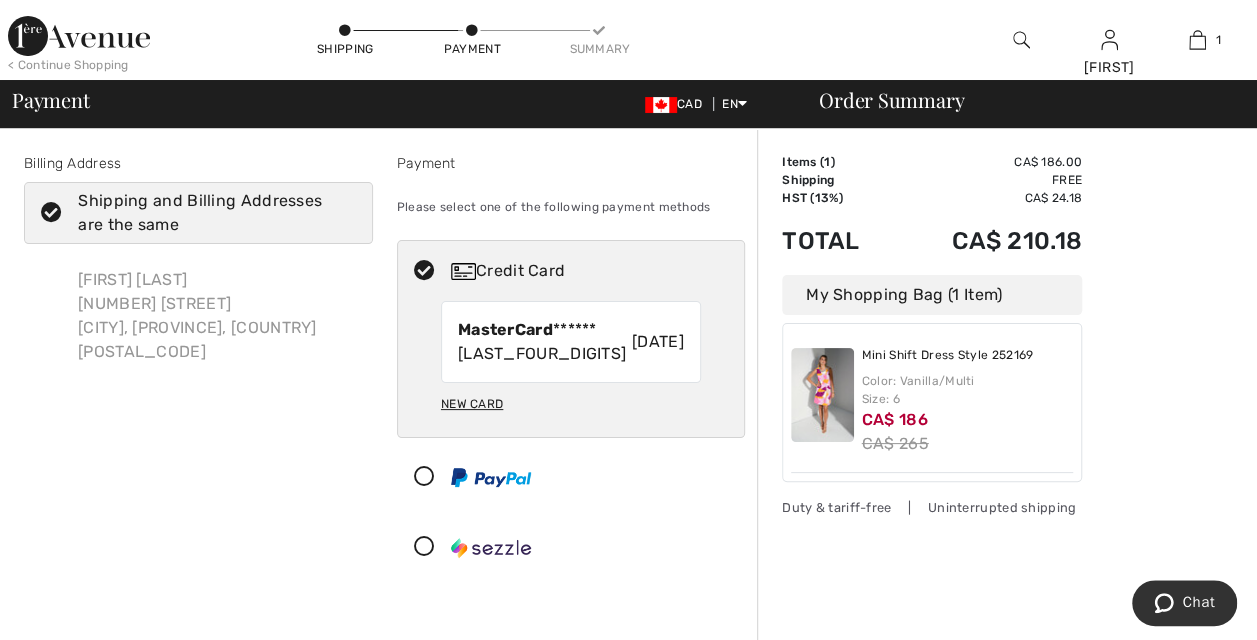 click on "Billing Address
Shipping and Billing Addresses are the same
Isabelle Tanguay
15 Cluff Court
Whitby, ON, CA
L1P1R5
Isabelle
Tanguay
15 Cluff Court
Whitby
Country
Canada
United States
Afghanistan
Aland Islands
Albania
Algeria
American Samoa
Andorra
Angola
Anguilla
Antarctica
Antigua and Barbuda
Argentina
Armenia
Aruba
Australia
Austria
Azerbaijan
Bahamas
Bahrain
Bangladesh
Barbados
Belarus
Belgium
Belize
Benin
ON" at bounding box center (384, 420) 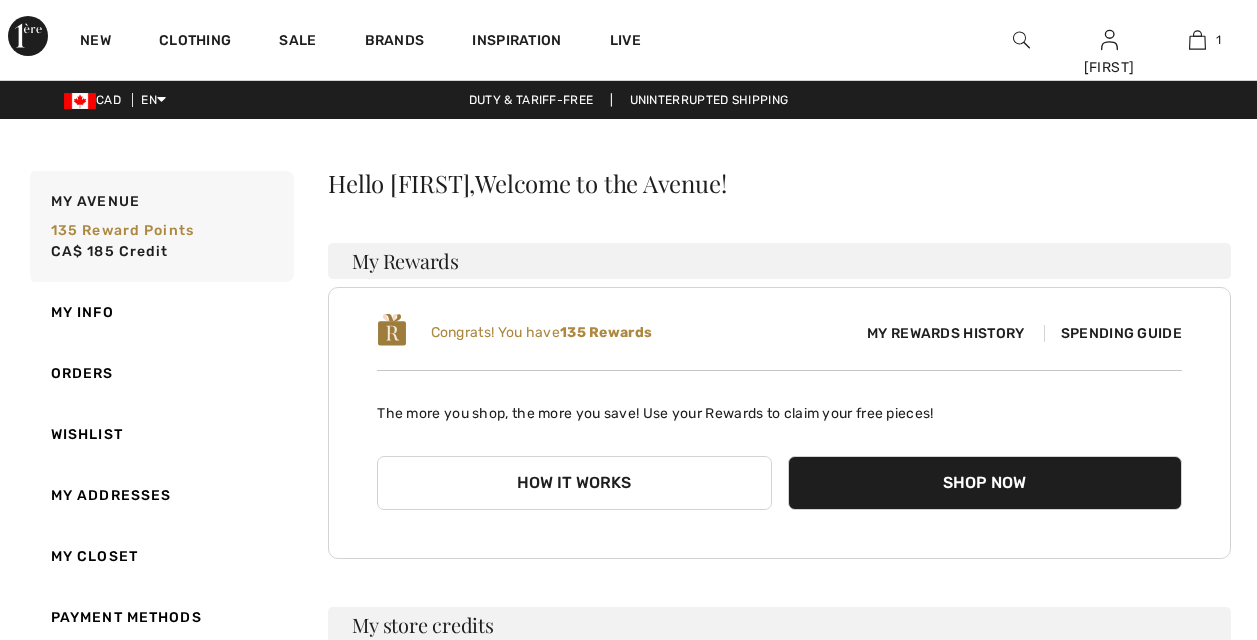 scroll, scrollTop: 0, scrollLeft: 0, axis: both 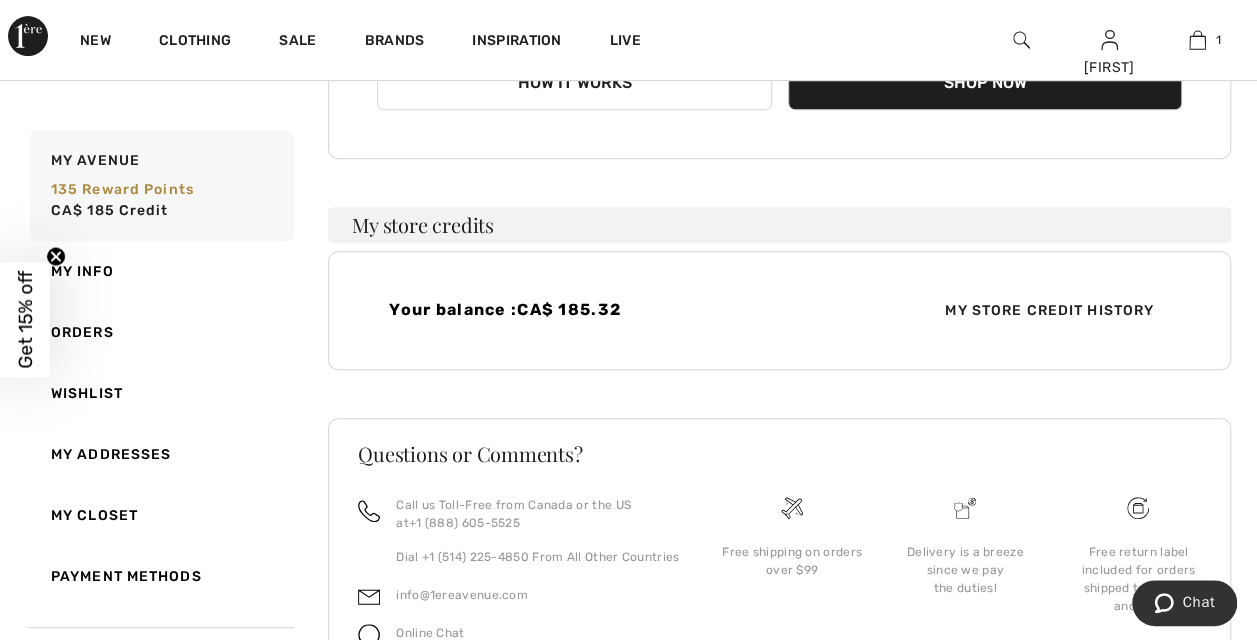 click on "My Store Credit History" at bounding box center (1049, 310) 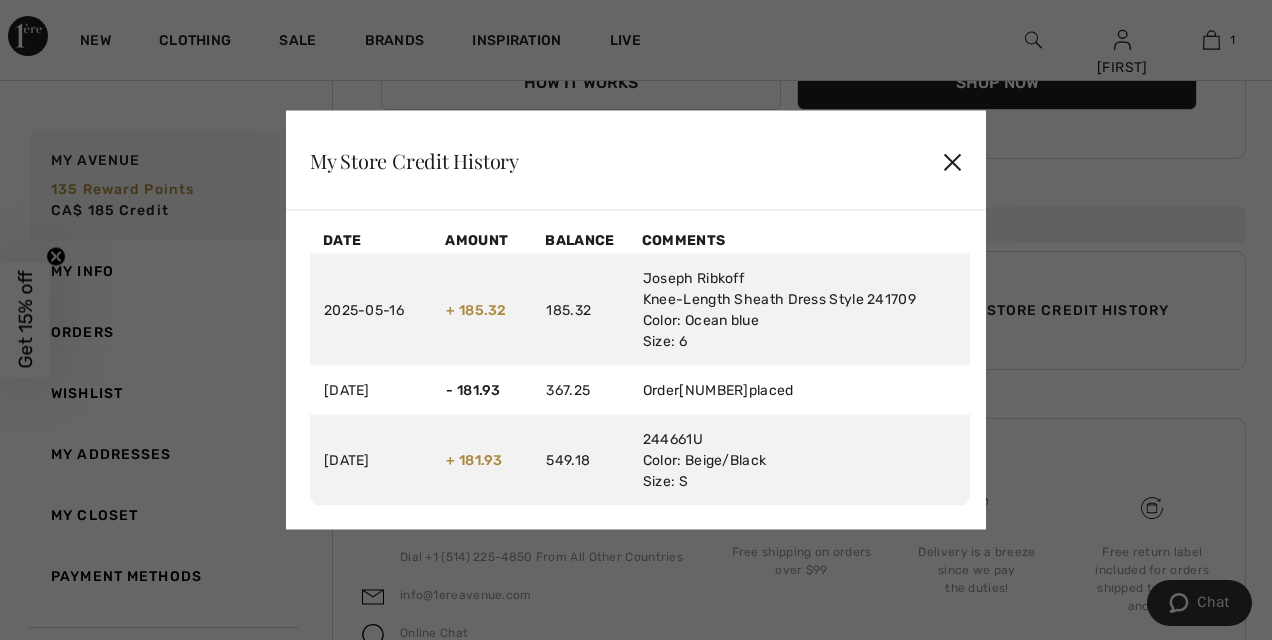 click on "✕" at bounding box center [952, 160] 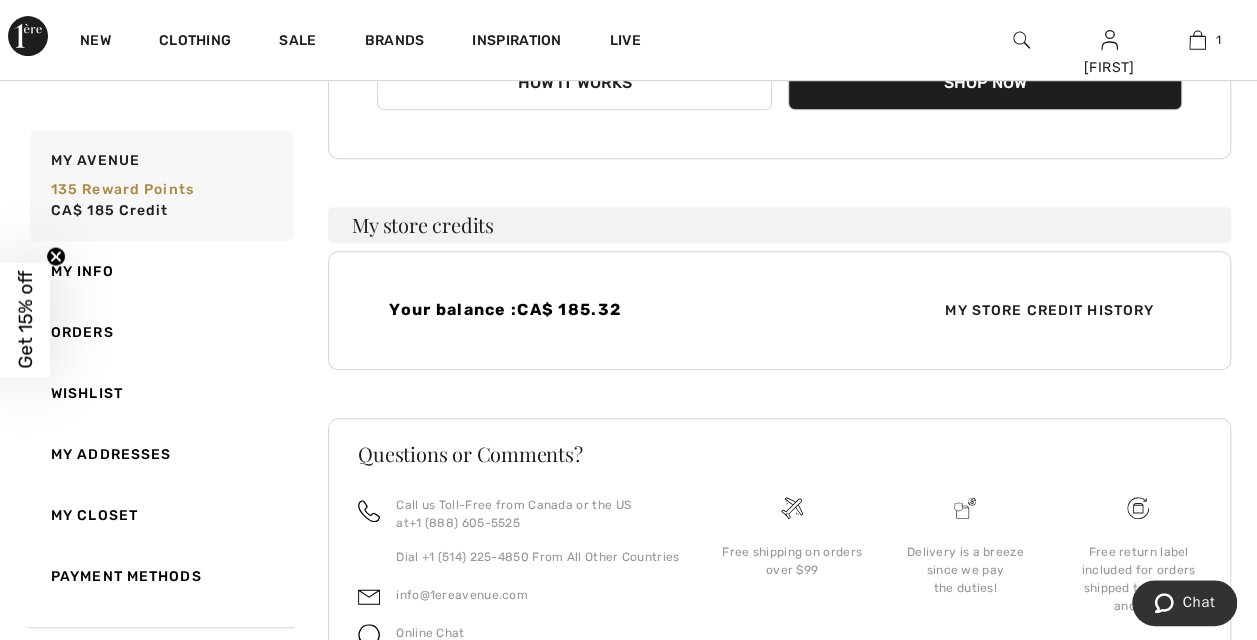click on "Your balance :
CA$ 185.32" at bounding box center [578, 309] 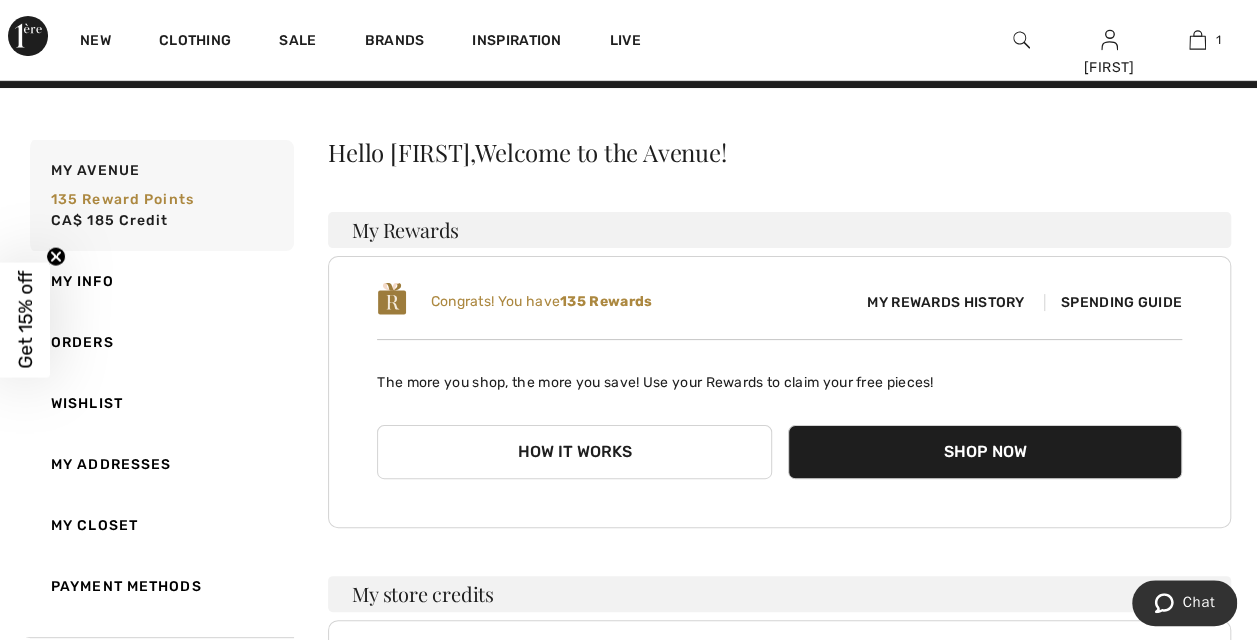 scroll, scrollTop: 0, scrollLeft: 0, axis: both 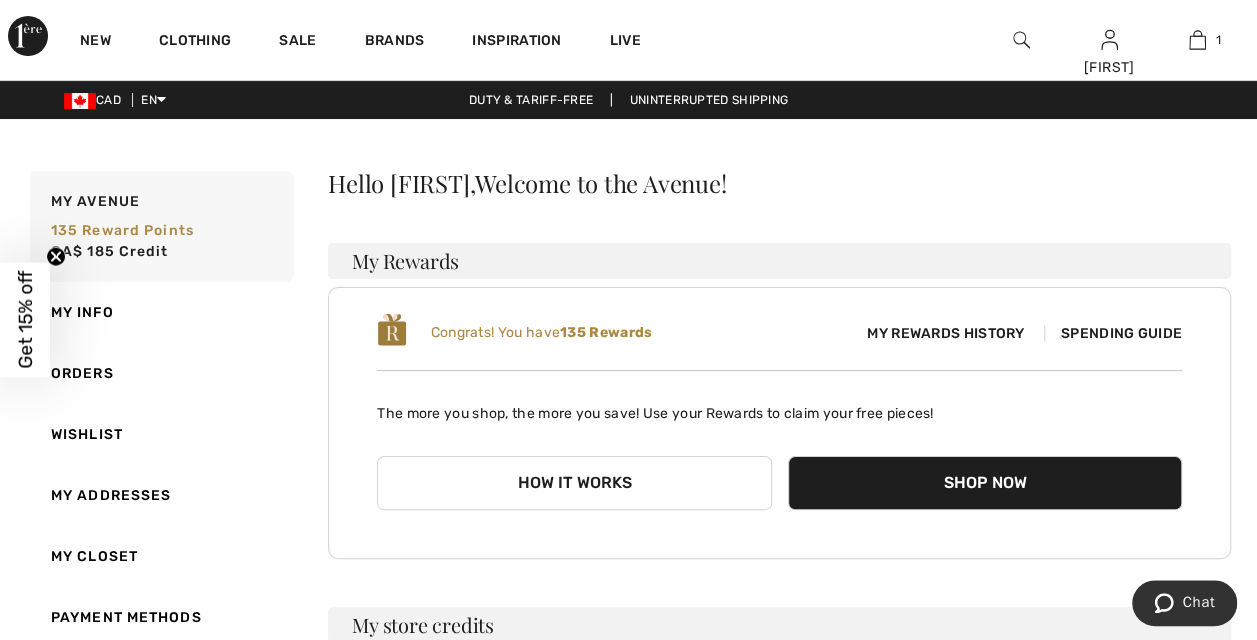click on "135 Rewards" at bounding box center (606, 332) 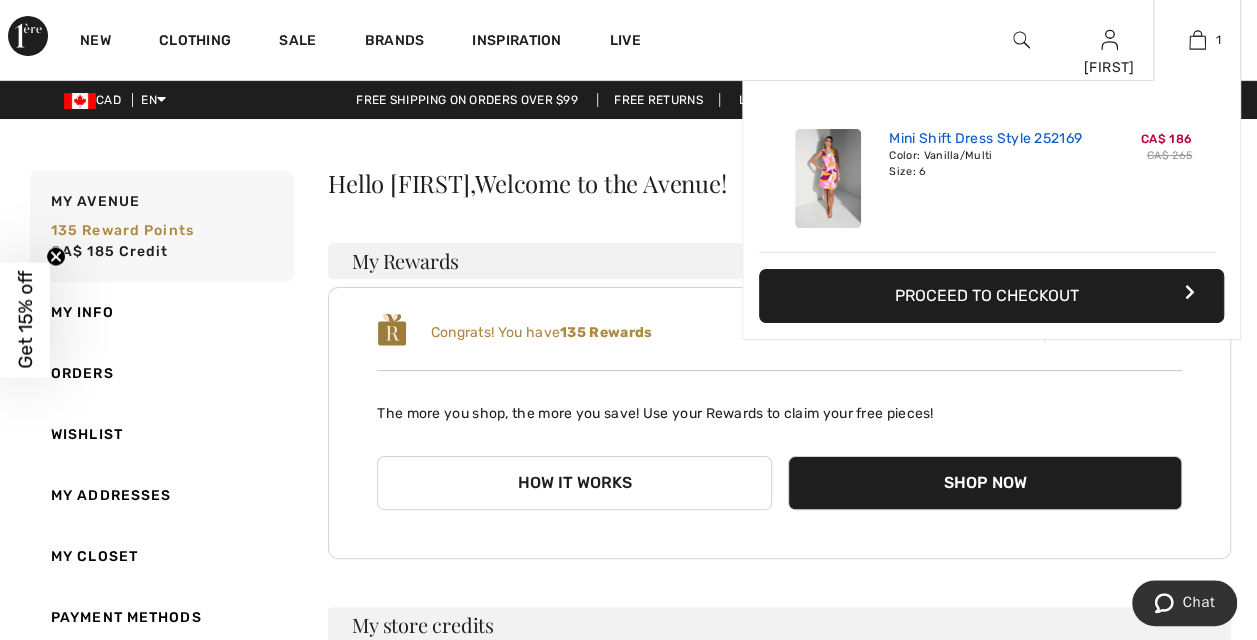 click on "Mini Shift Dress Style 252169" at bounding box center (985, 139) 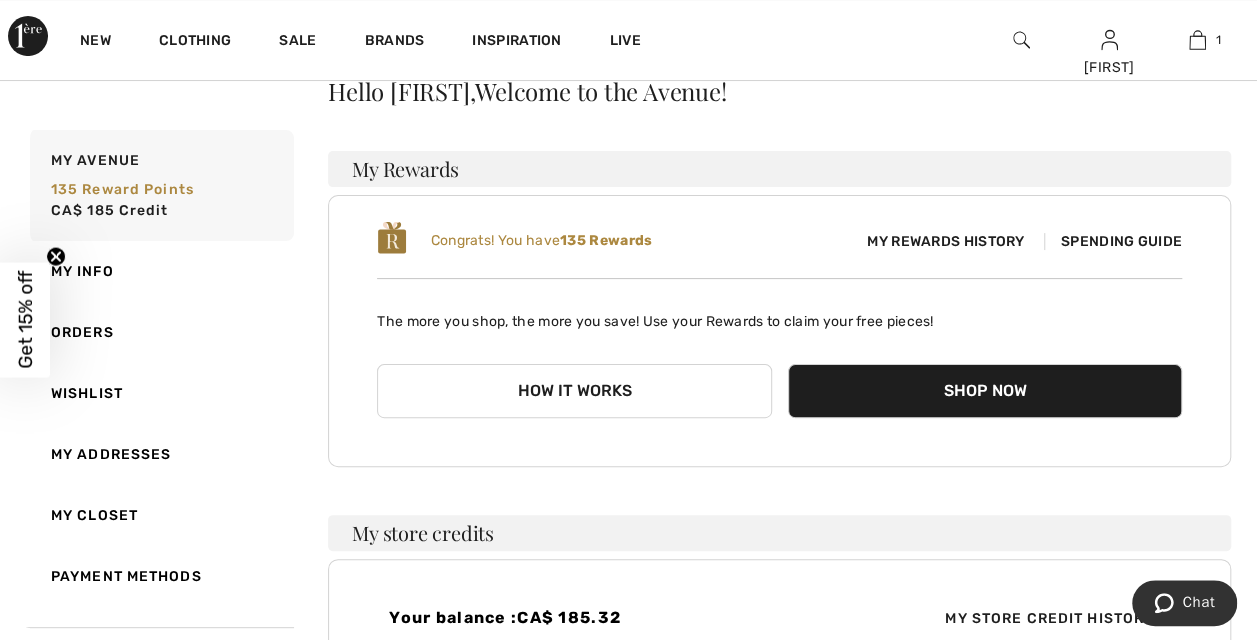 scroll, scrollTop: 200, scrollLeft: 0, axis: vertical 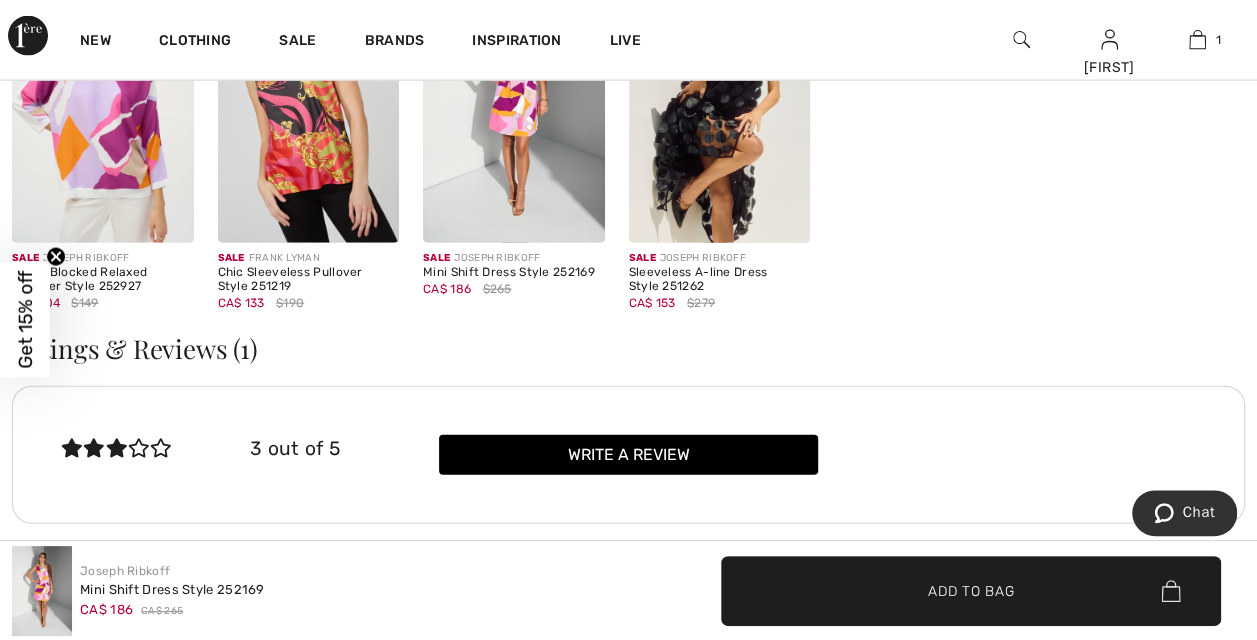 click at bounding box center (103, 107) 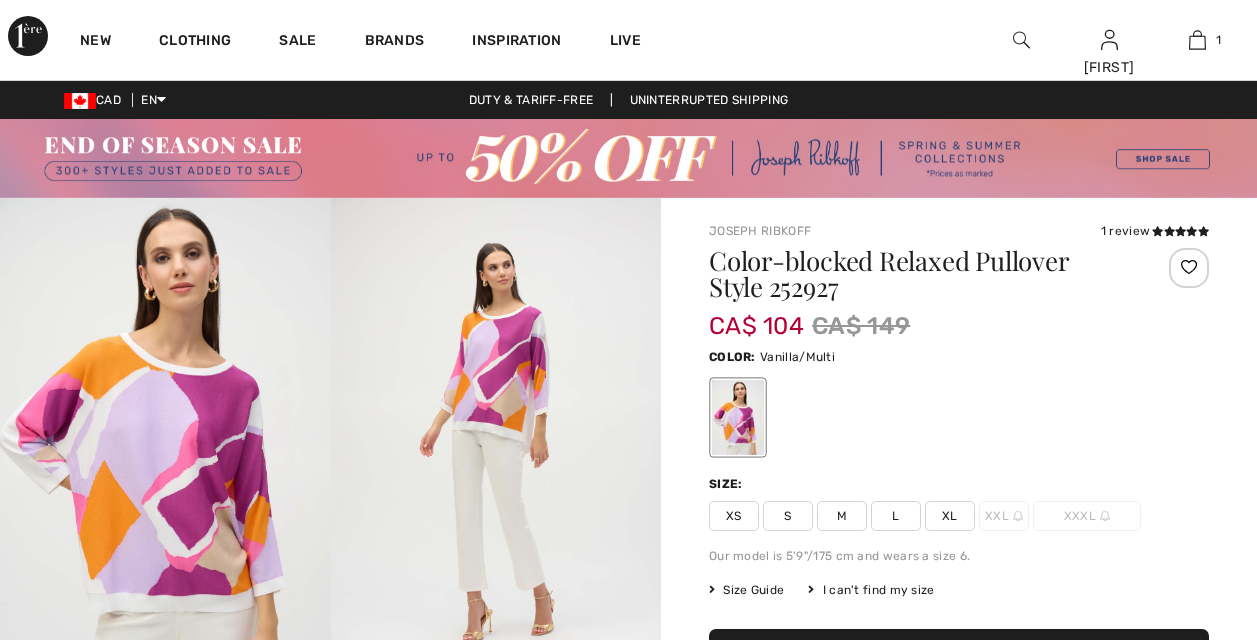 scroll, scrollTop: 0, scrollLeft: 0, axis: both 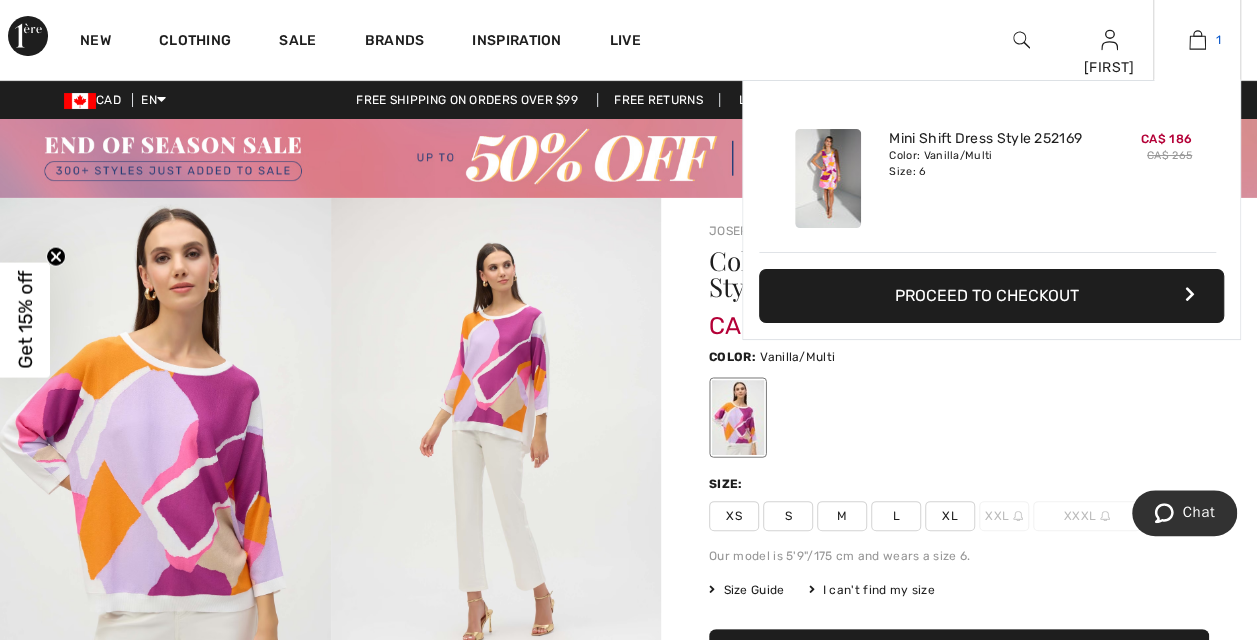 click at bounding box center [1197, 40] 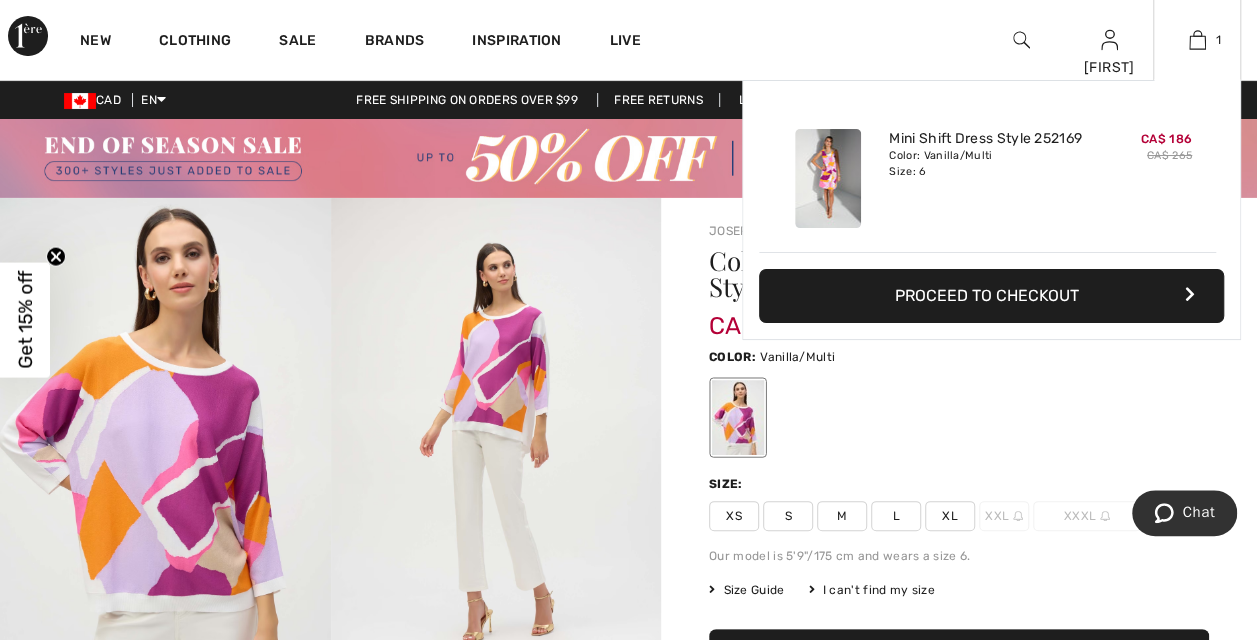 click on "Proceed to Checkout" at bounding box center (991, 296) 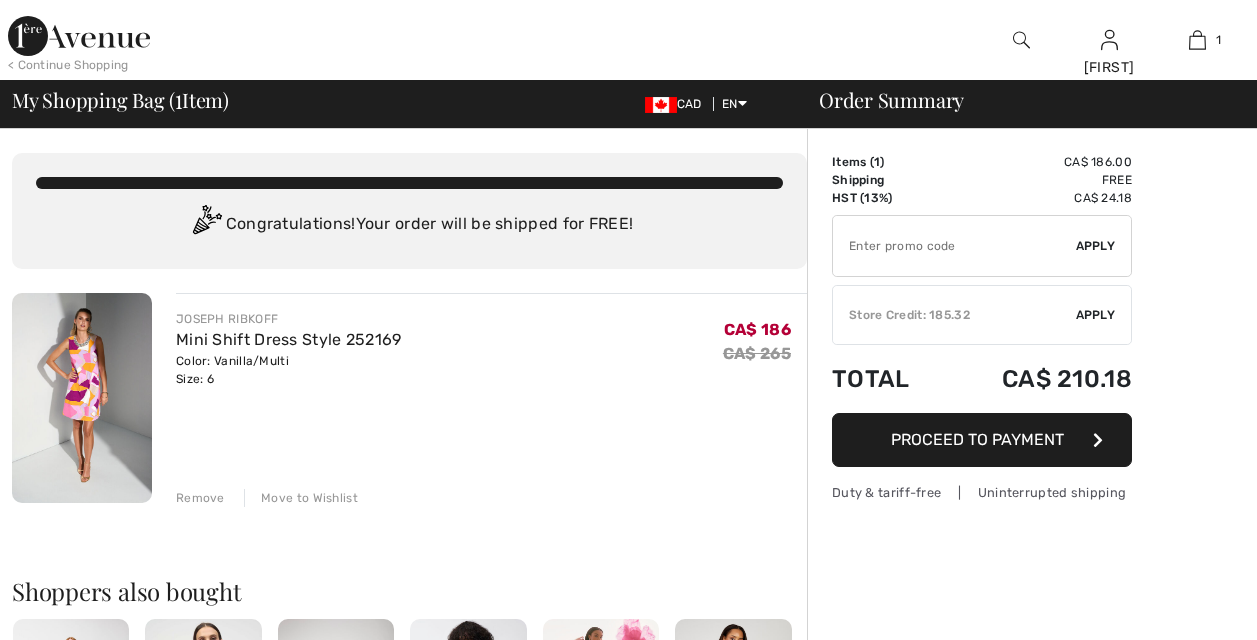 scroll, scrollTop: 0, scrollLeft: 0, axis: both 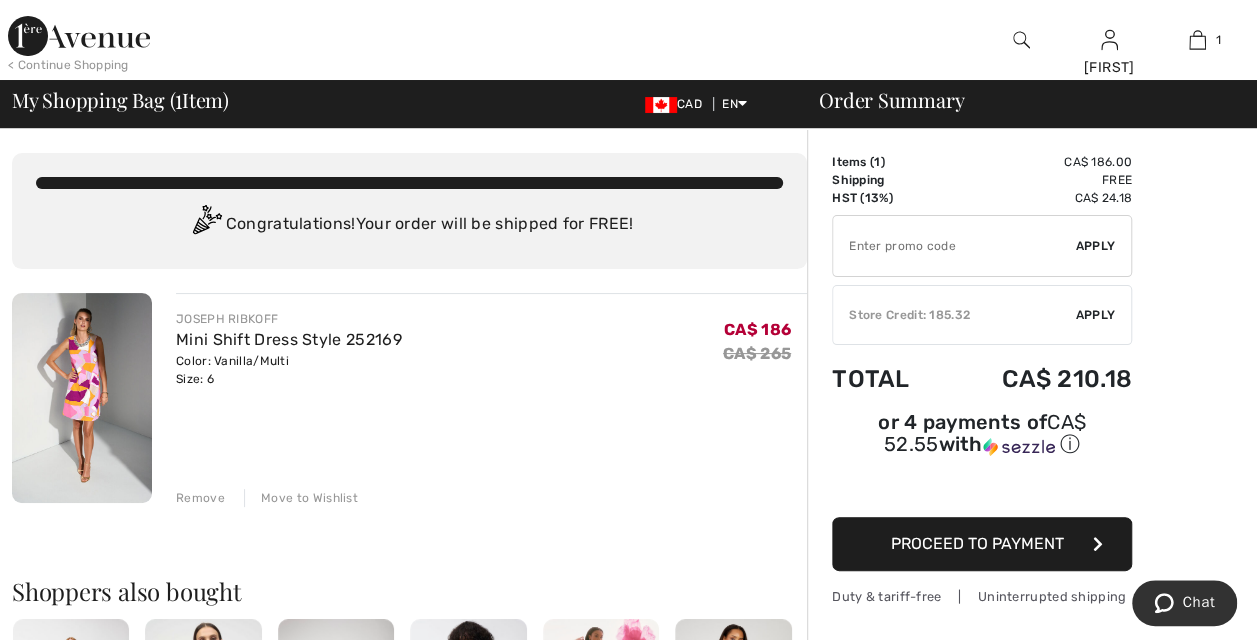 click on "Proceed to Payment" at bounding box center [977, 543] 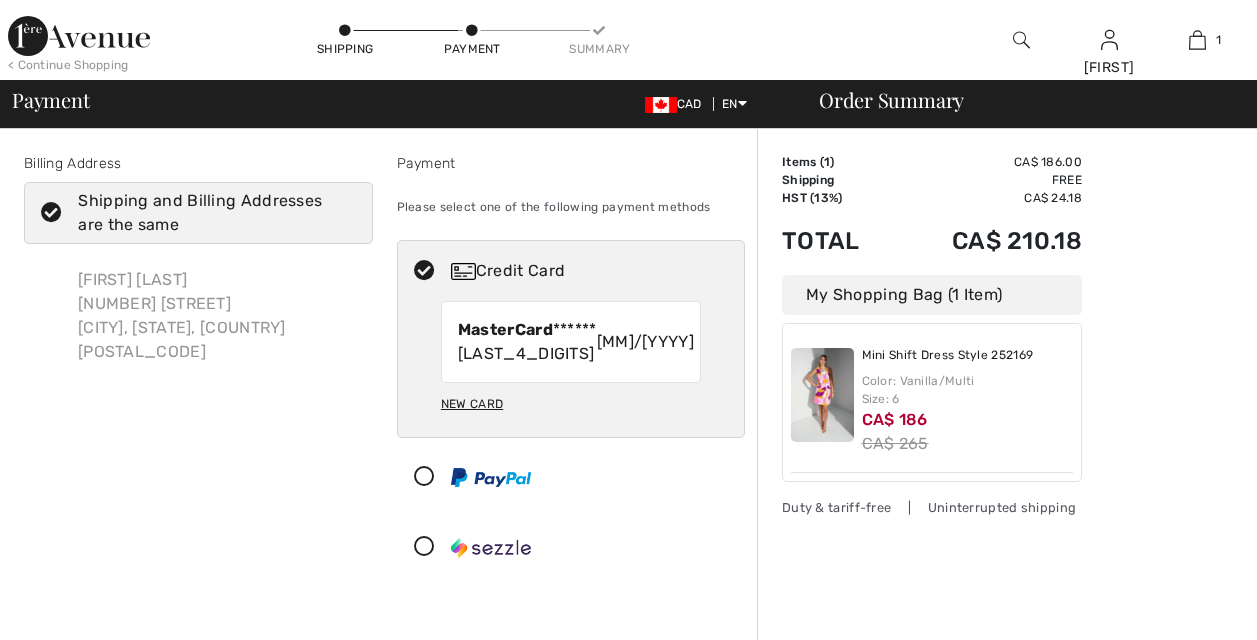 scroll, scrollTop: 0, scrollLeft: 0, axis: both 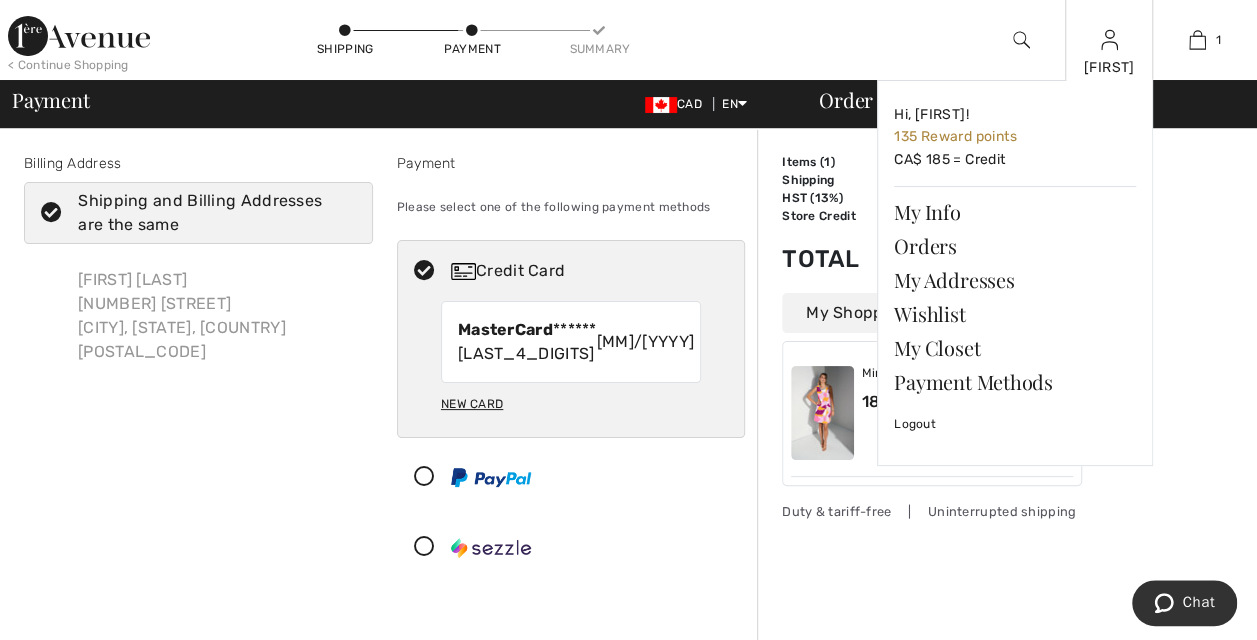 click at bounding box center [1109, 40] 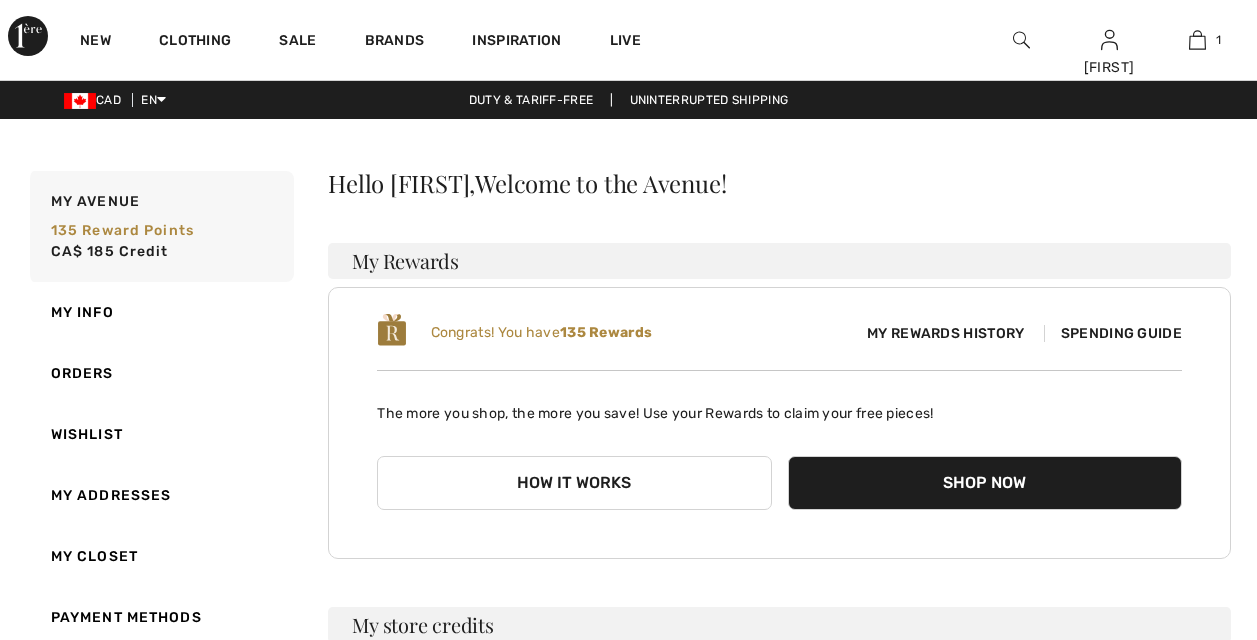 scroll, scrollTop: 0, scrollLeft: 0, axis: both 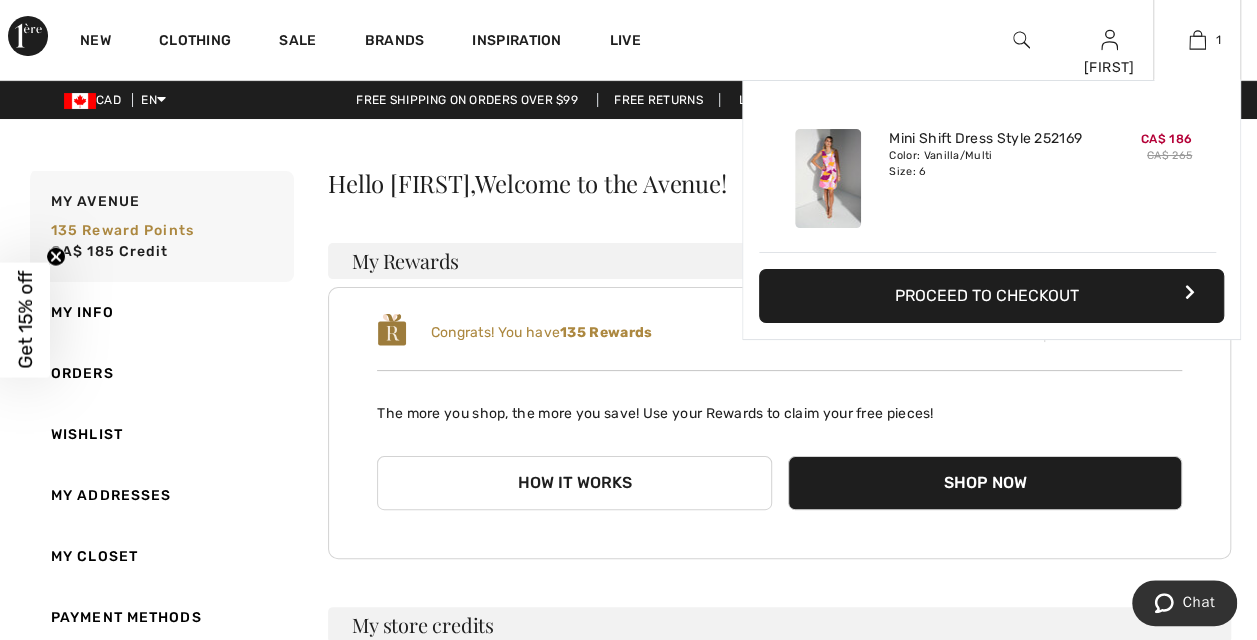 click on "Proceed to Checkout" at bounding box center (991, 296) 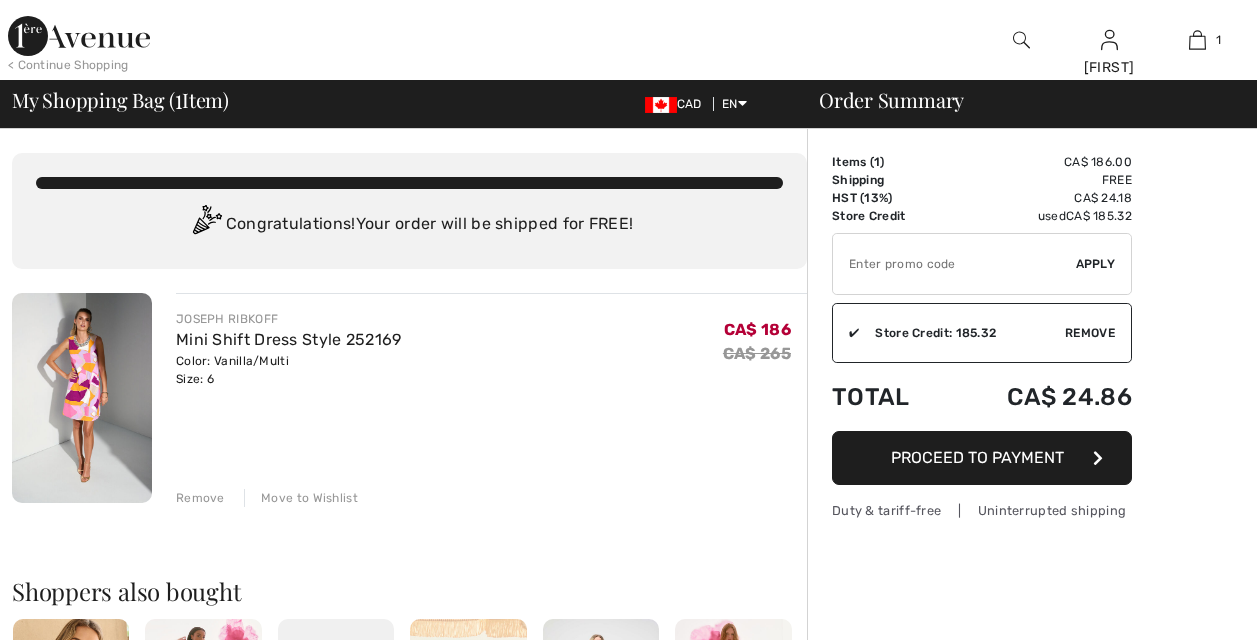 scroll, scrollTop: 0, scrollLeft: 0, axis: both 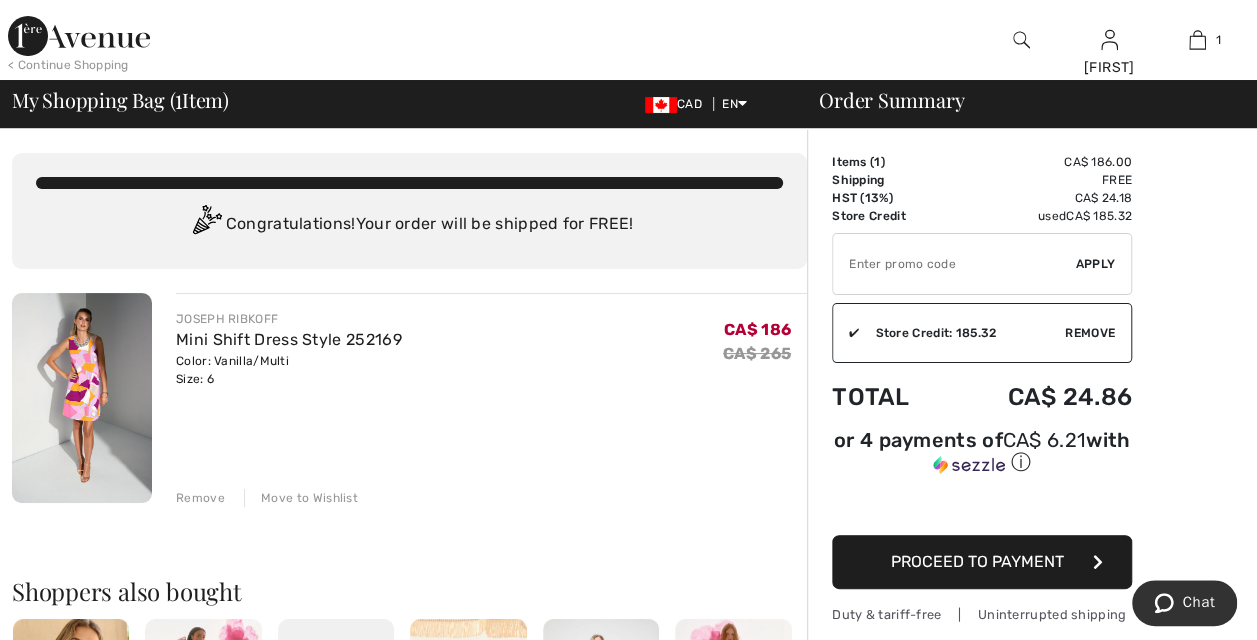 click on "Proceed to Payment" at bounding box center [977, 561] 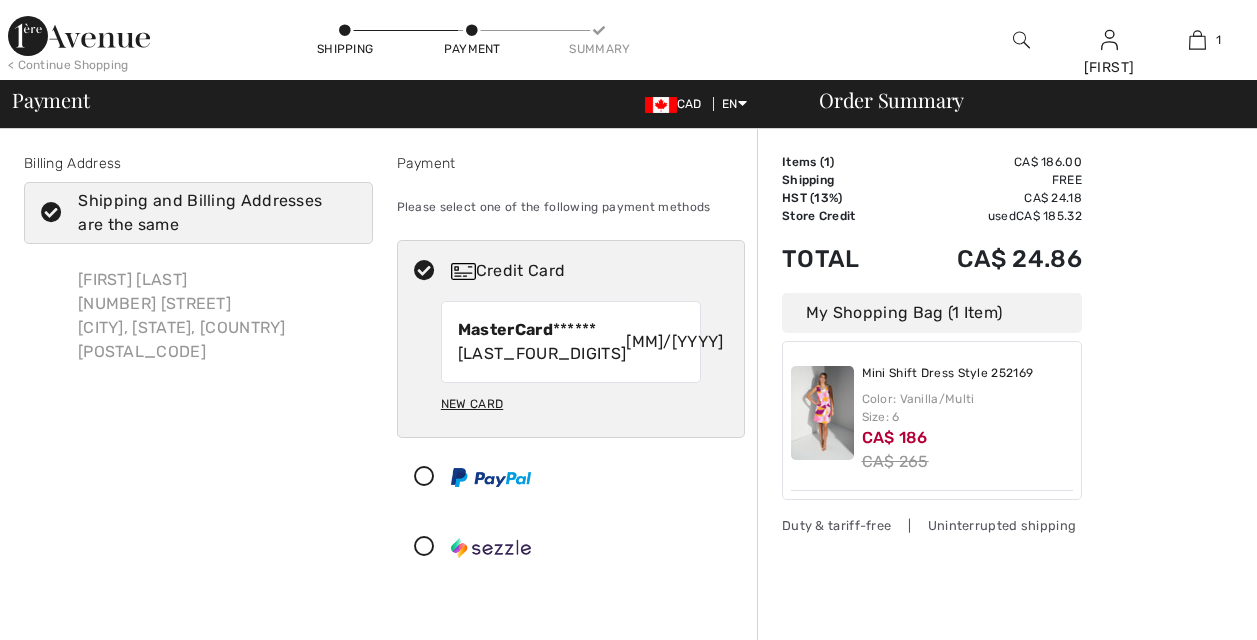 scroll, scrollTop: 0, scrollLeft: 0, axis: both 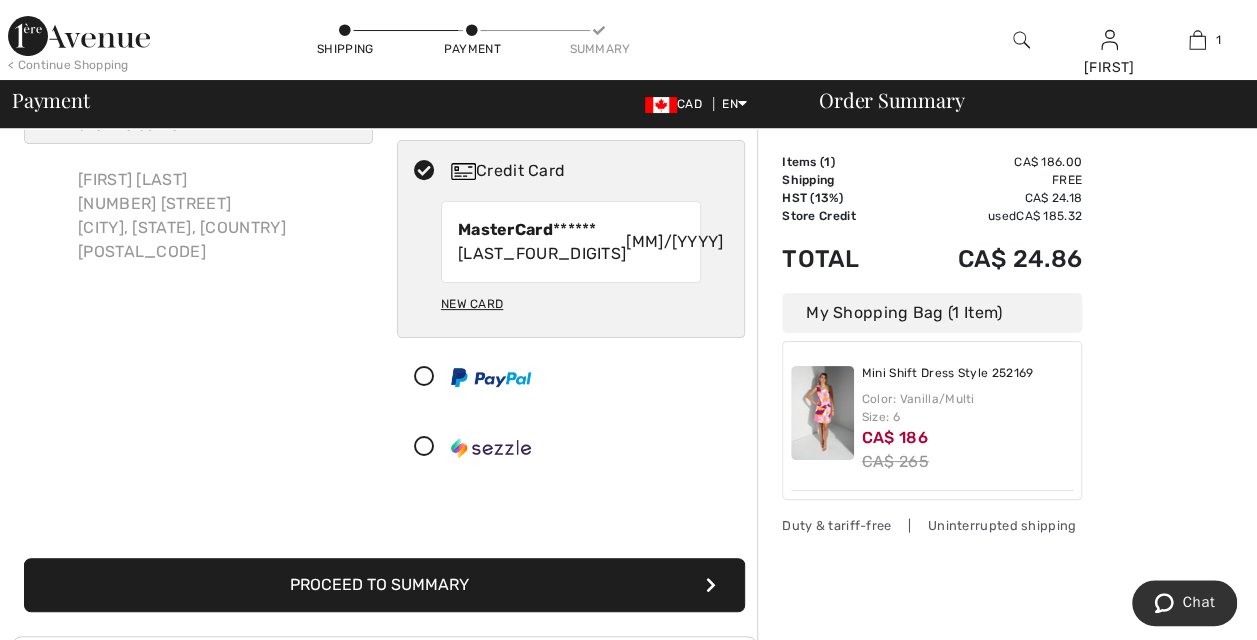 click on "Proceed to Summary" at bounding box center (384, 585) 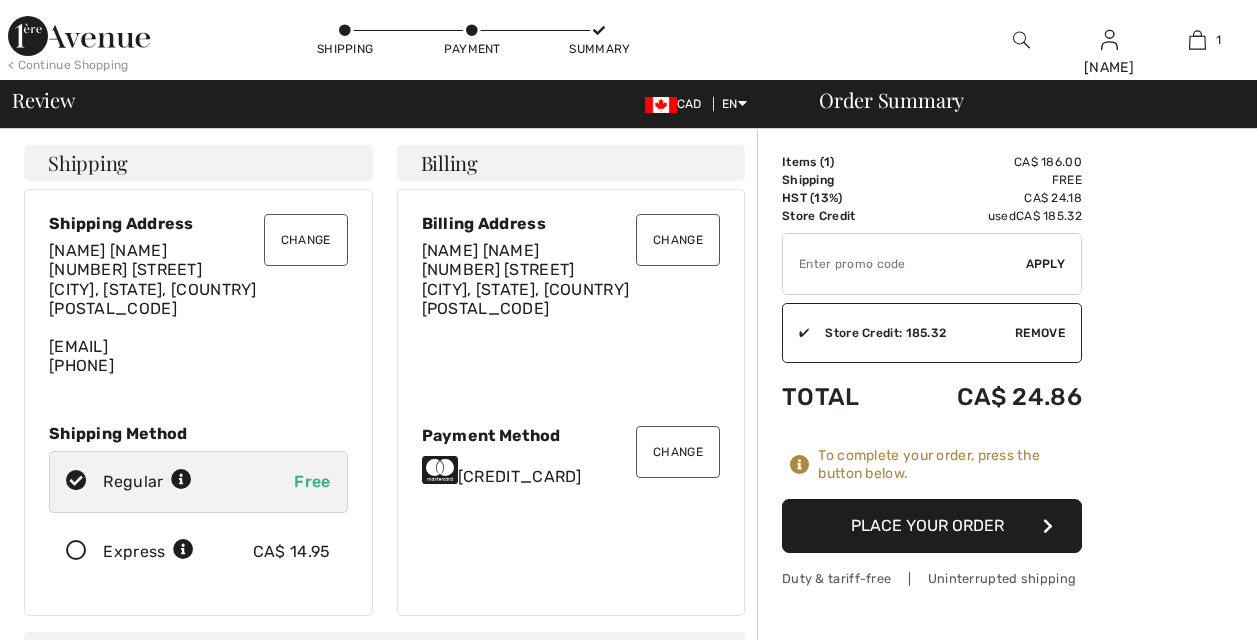 scroll, scrollTop: 0, scrollLeft: 0, axis: both 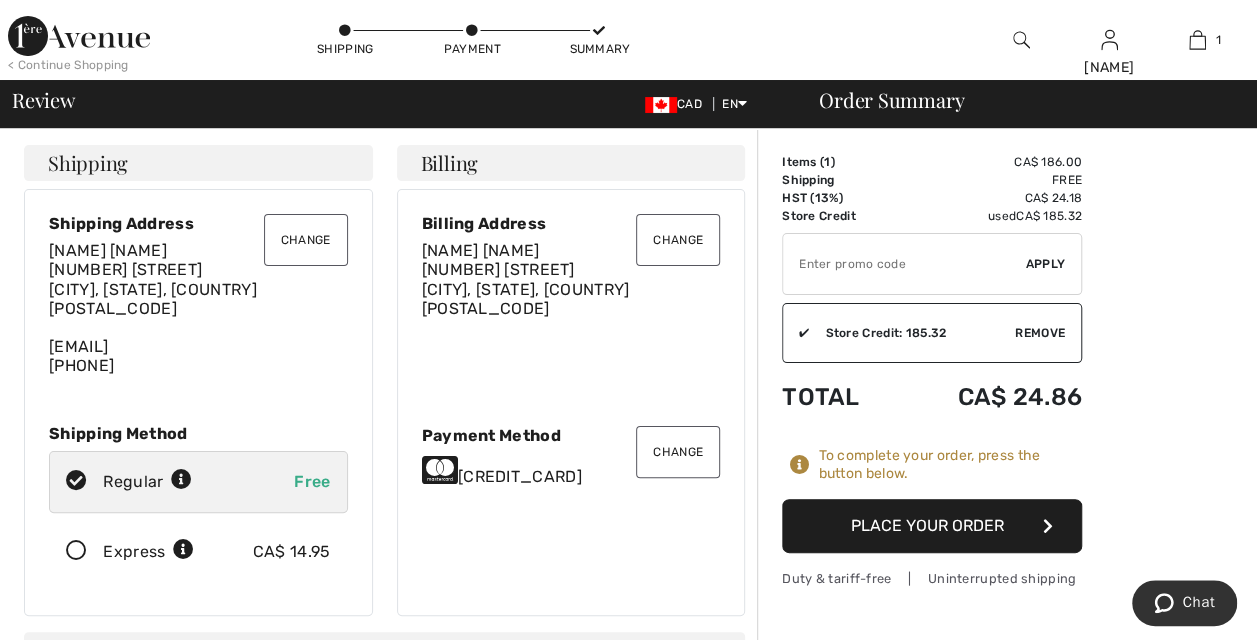 click on "Place Your Order" at bounding box center (932, 526) 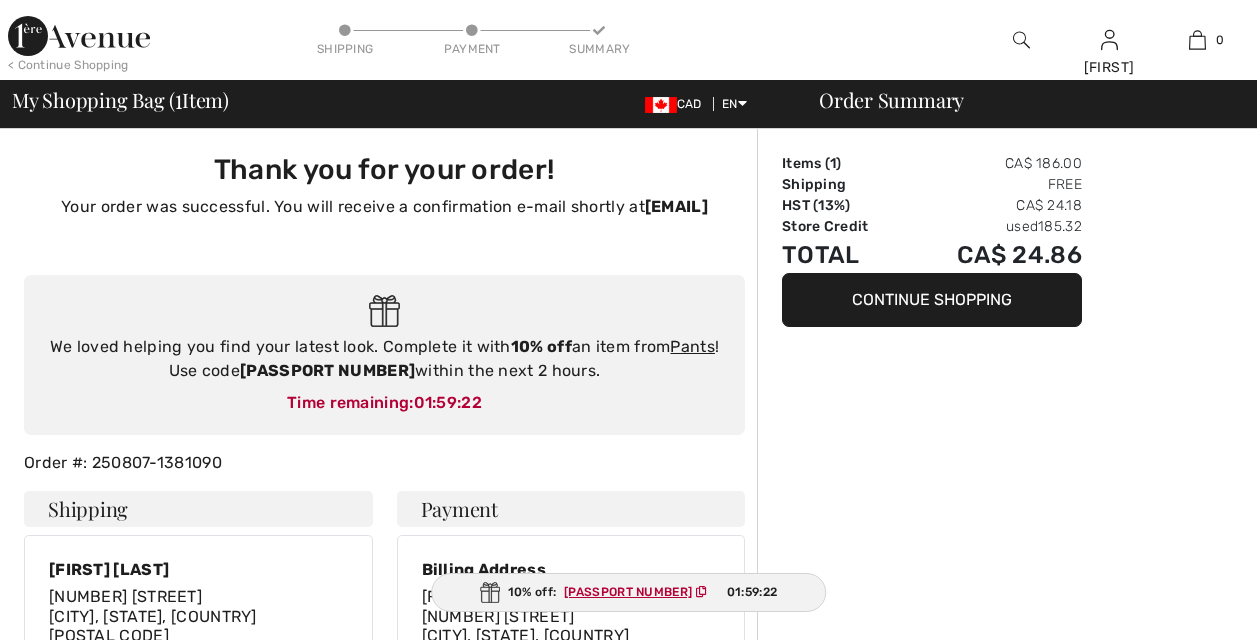 scroll, scrollTop: 0, scrollLeft: 0, axis: both 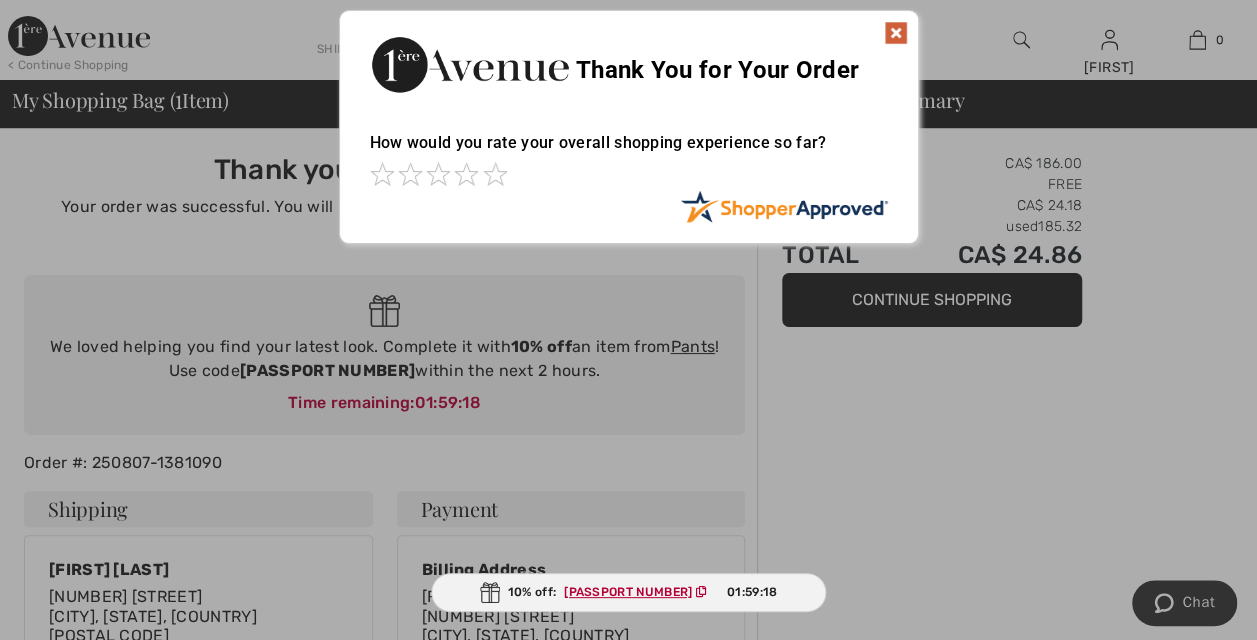 click at bounding box center (896, 33) 